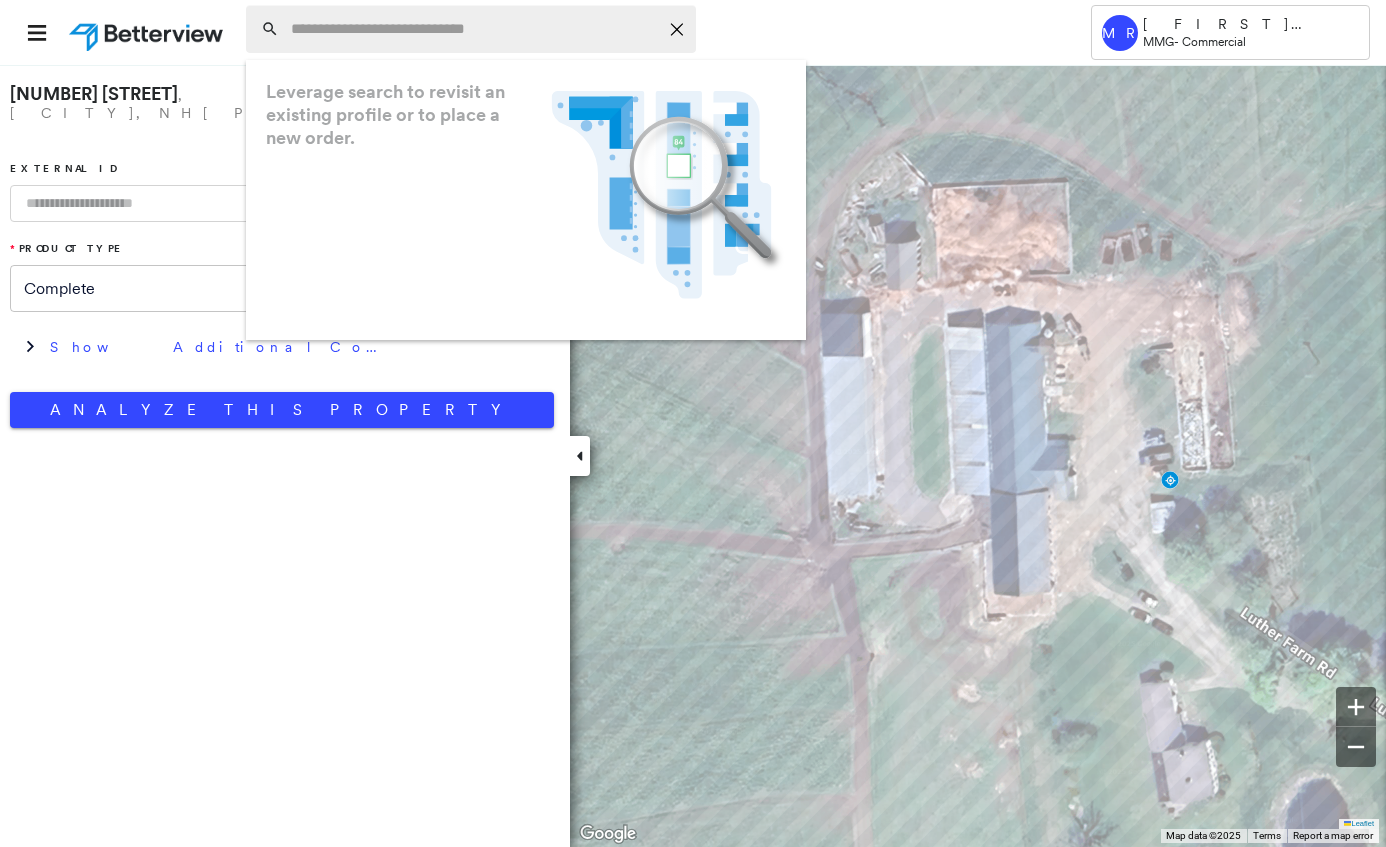 scroll, scrollTop: 0, scrollLeft: 0, axis: both 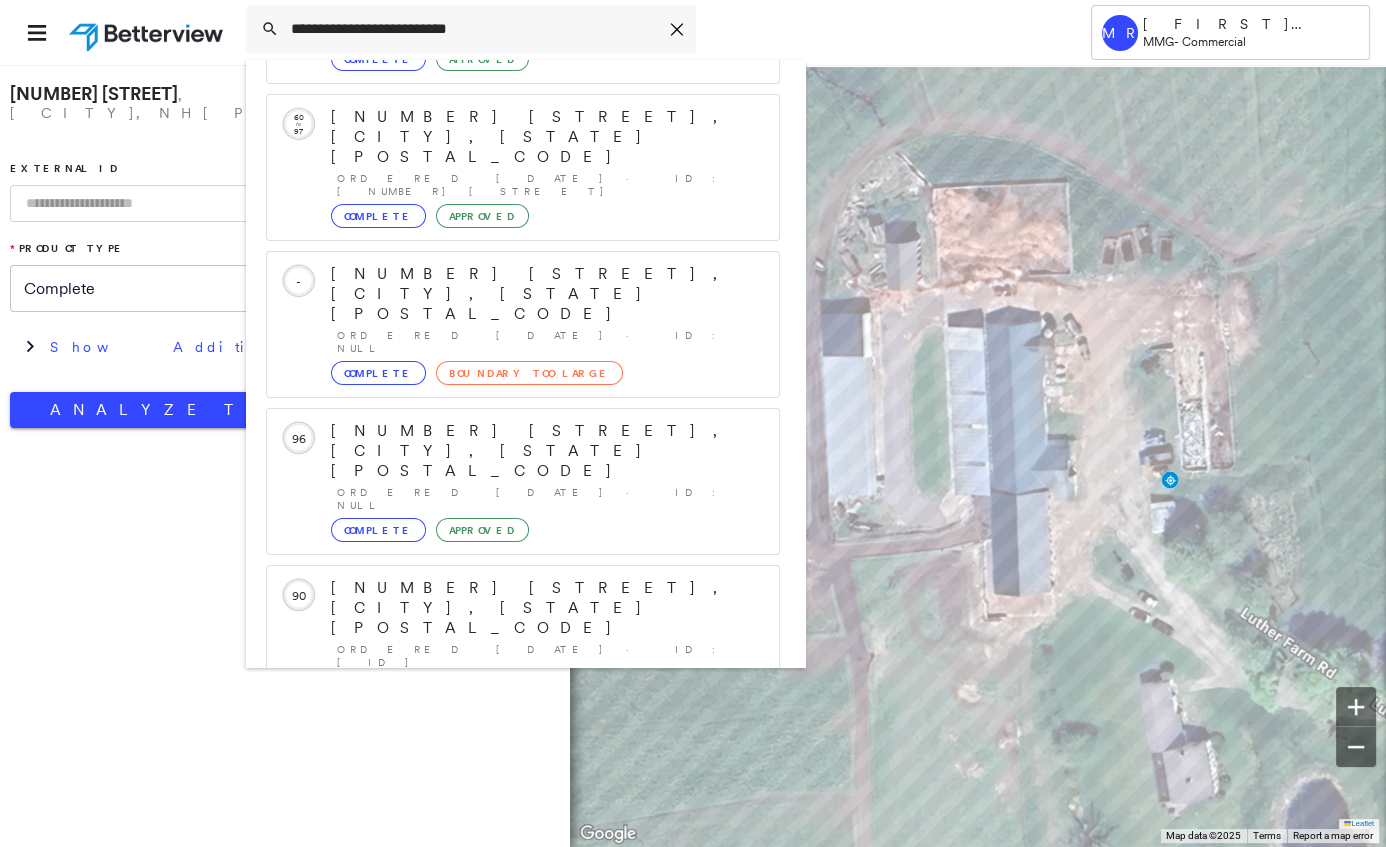 type on "**********" 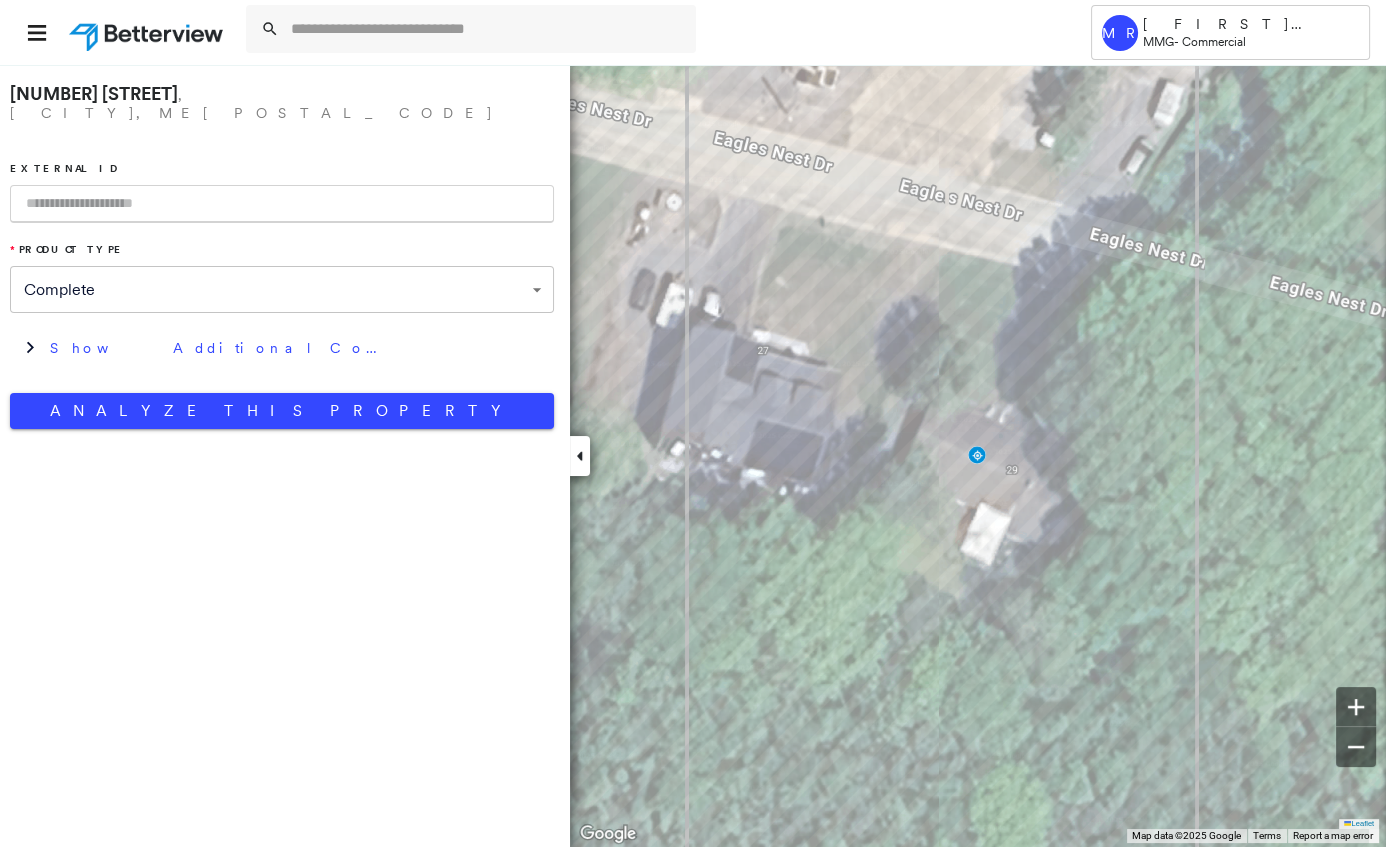 click at bounding box center (282, 204) 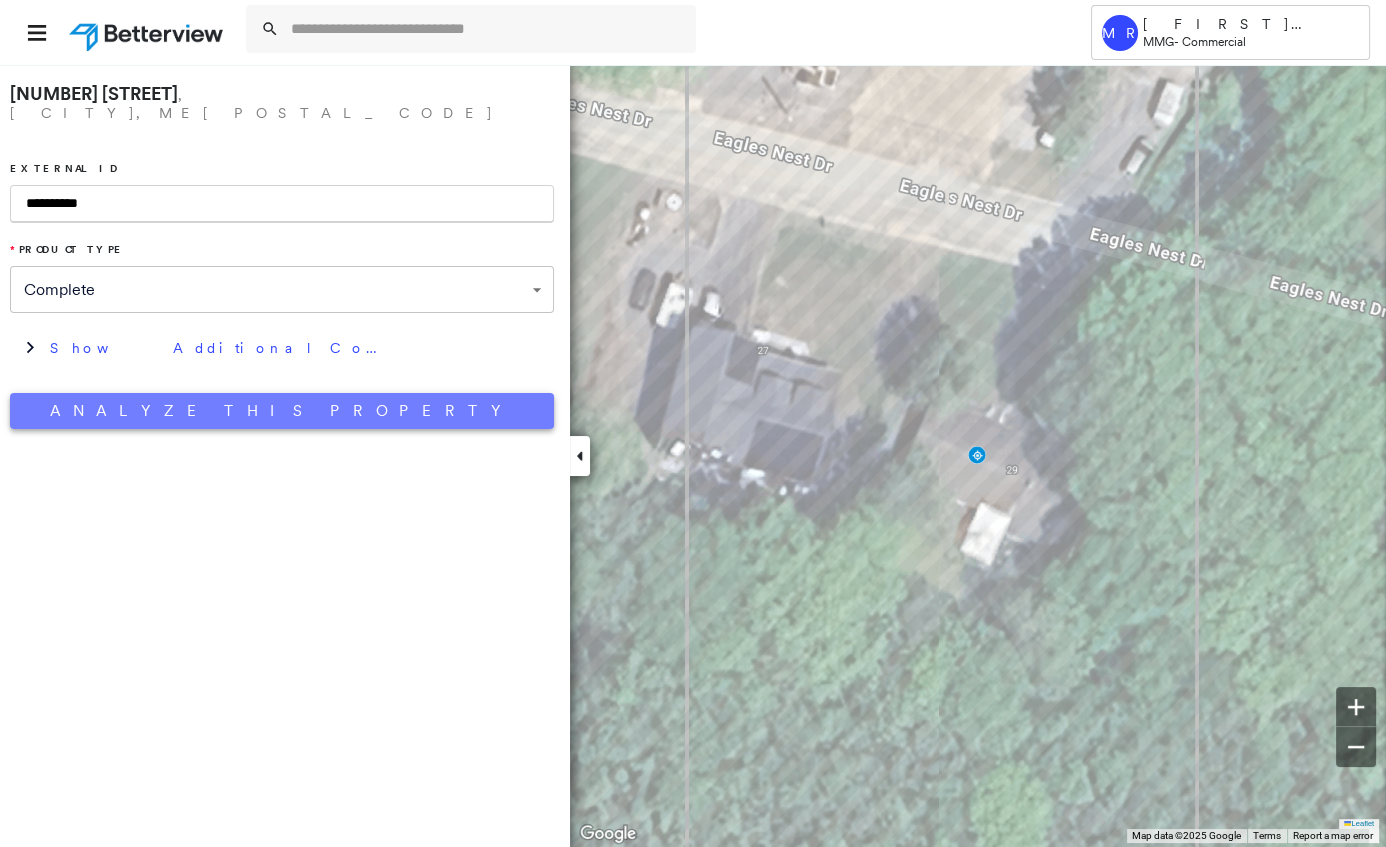 type on "**********" 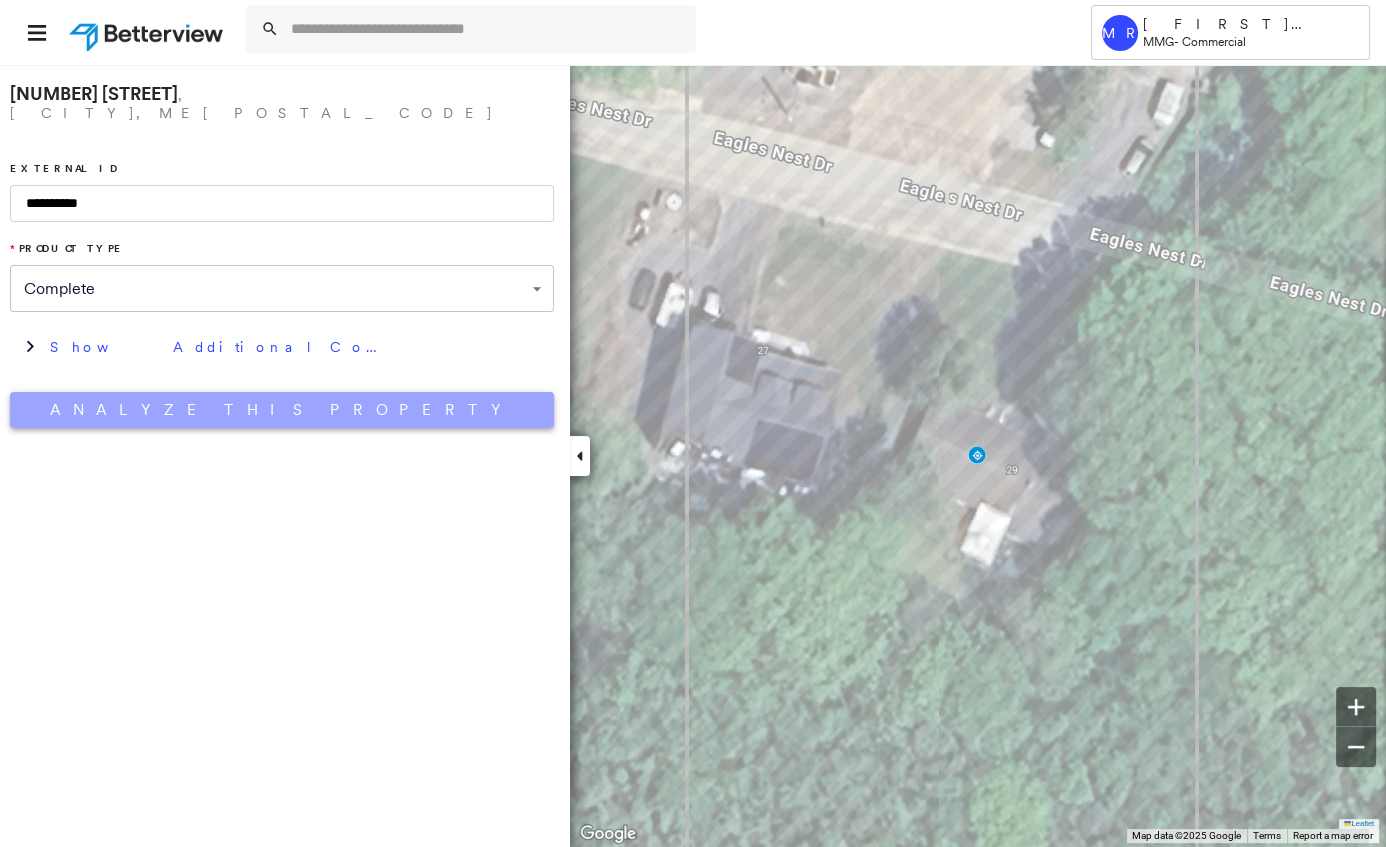 click on "Analyze This Property" at bounding box center [282, 410] 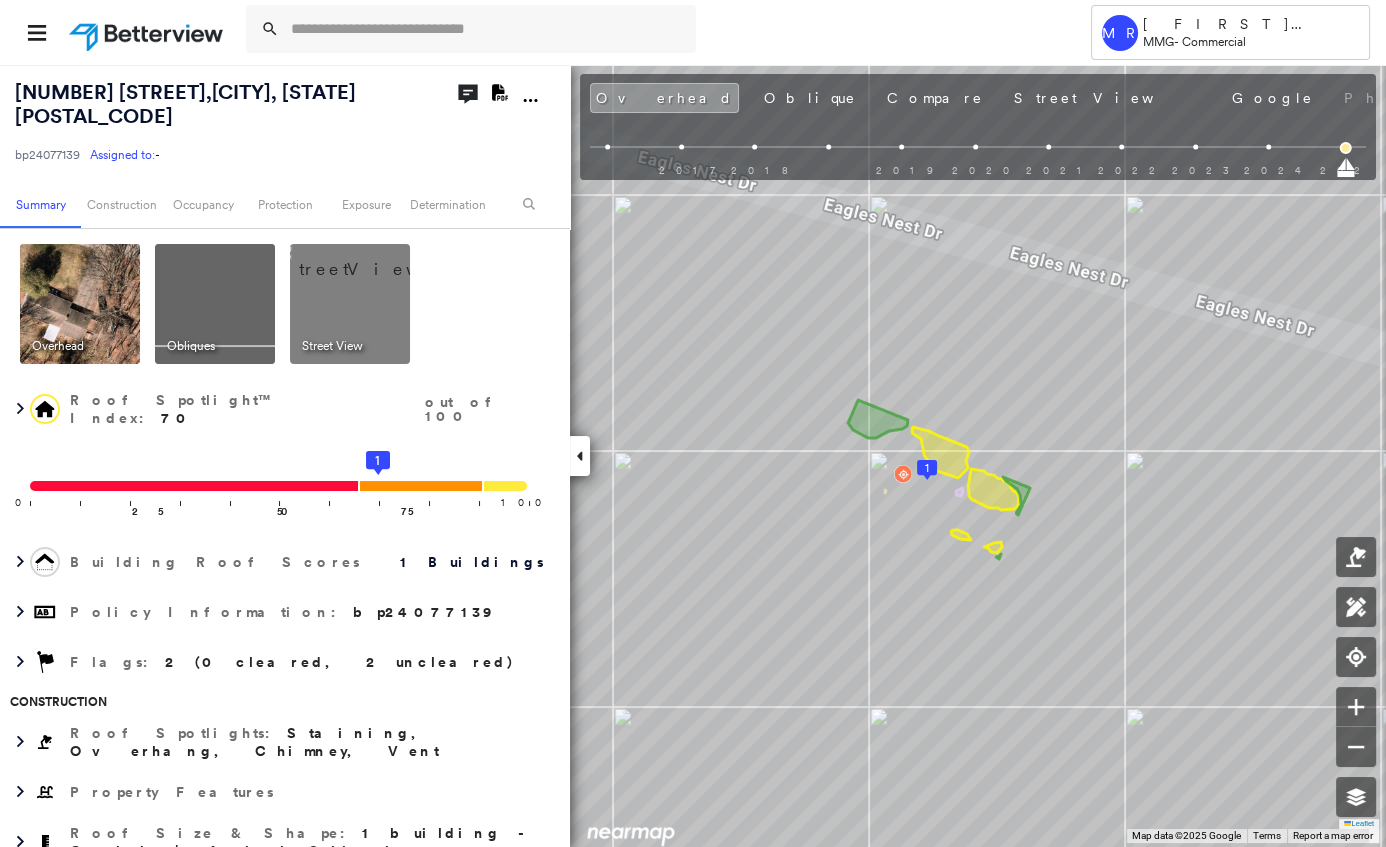 click 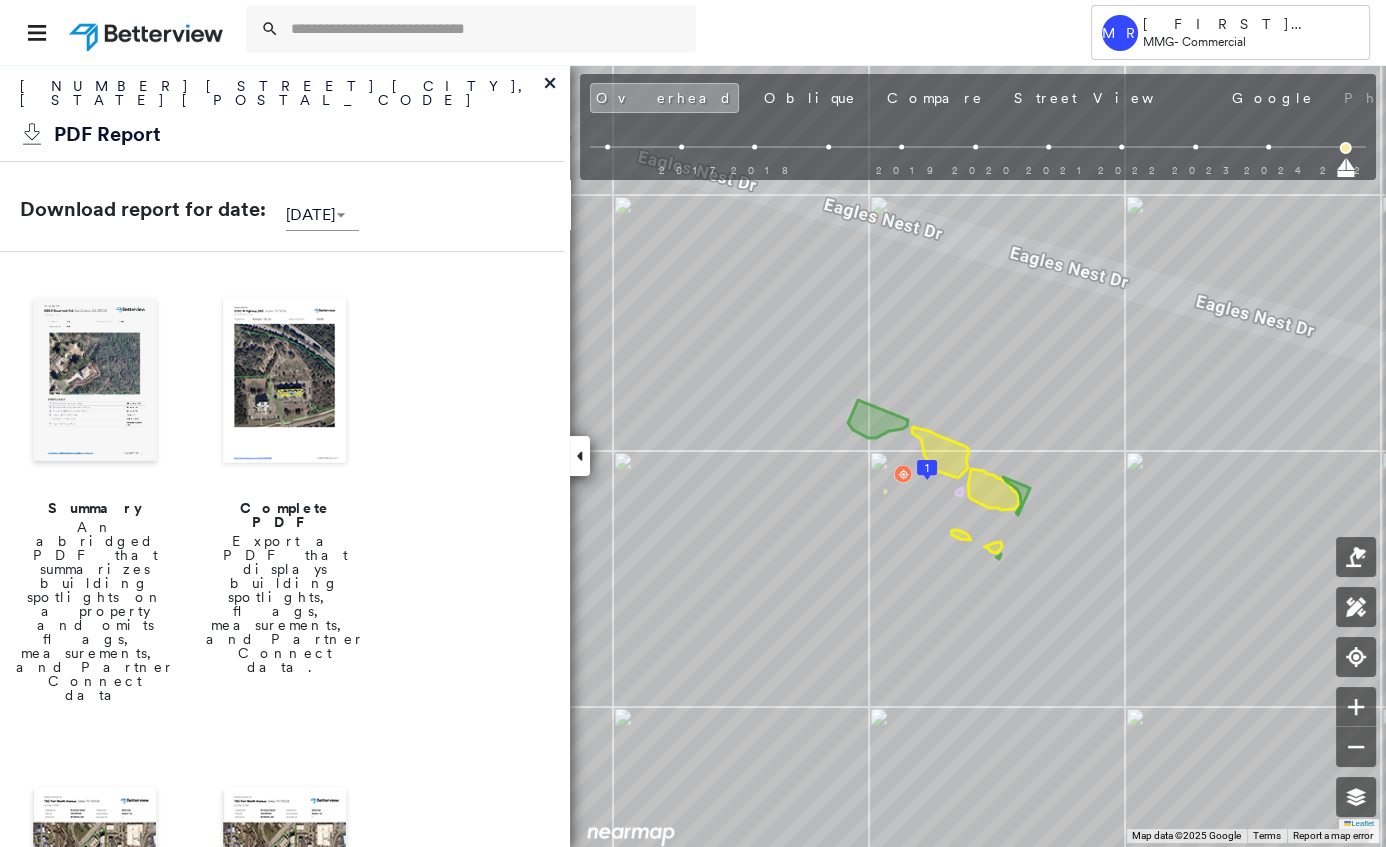 click at bounding box center [285, 382] 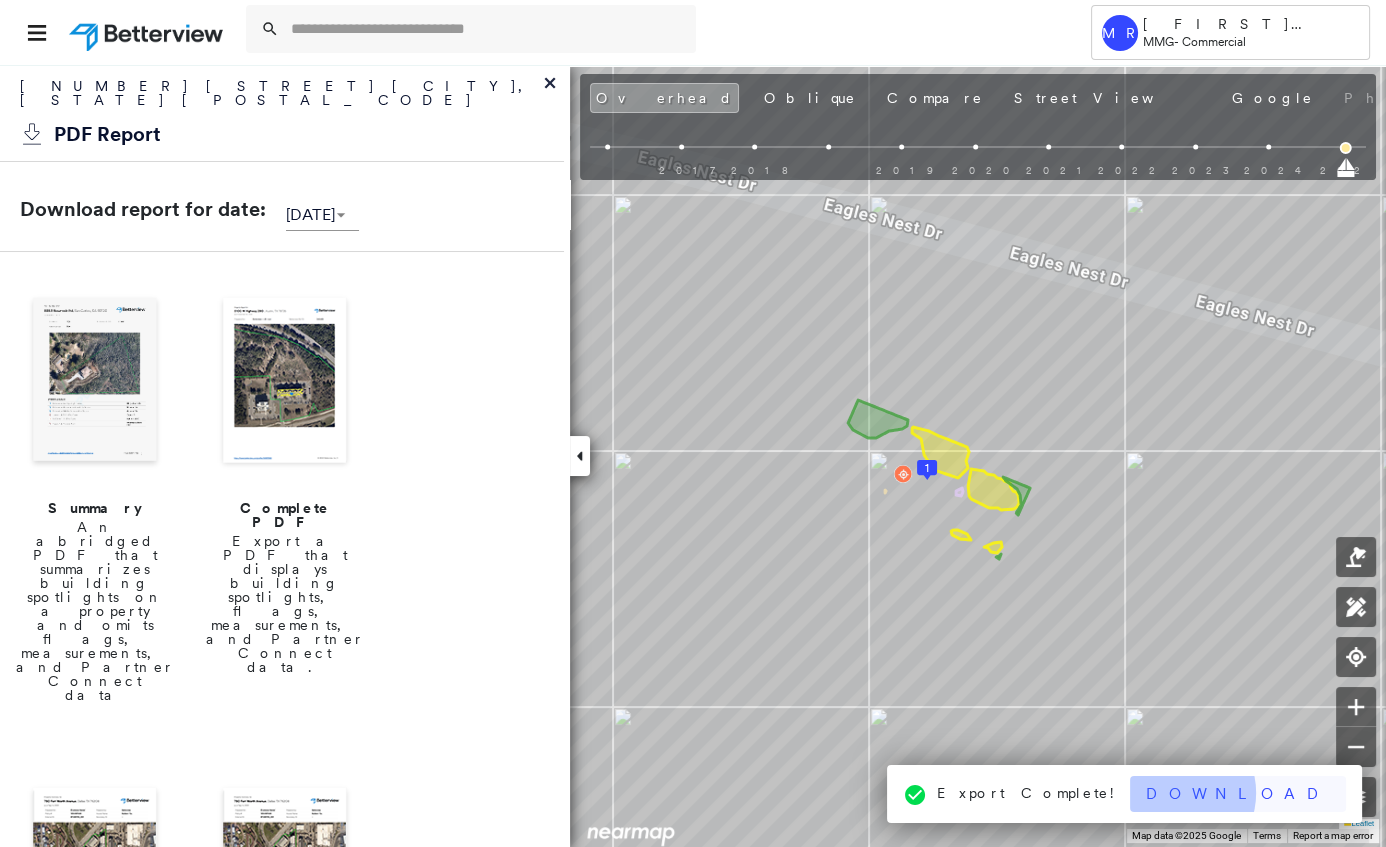 click on "Download" at bounding box center [1238, 794] 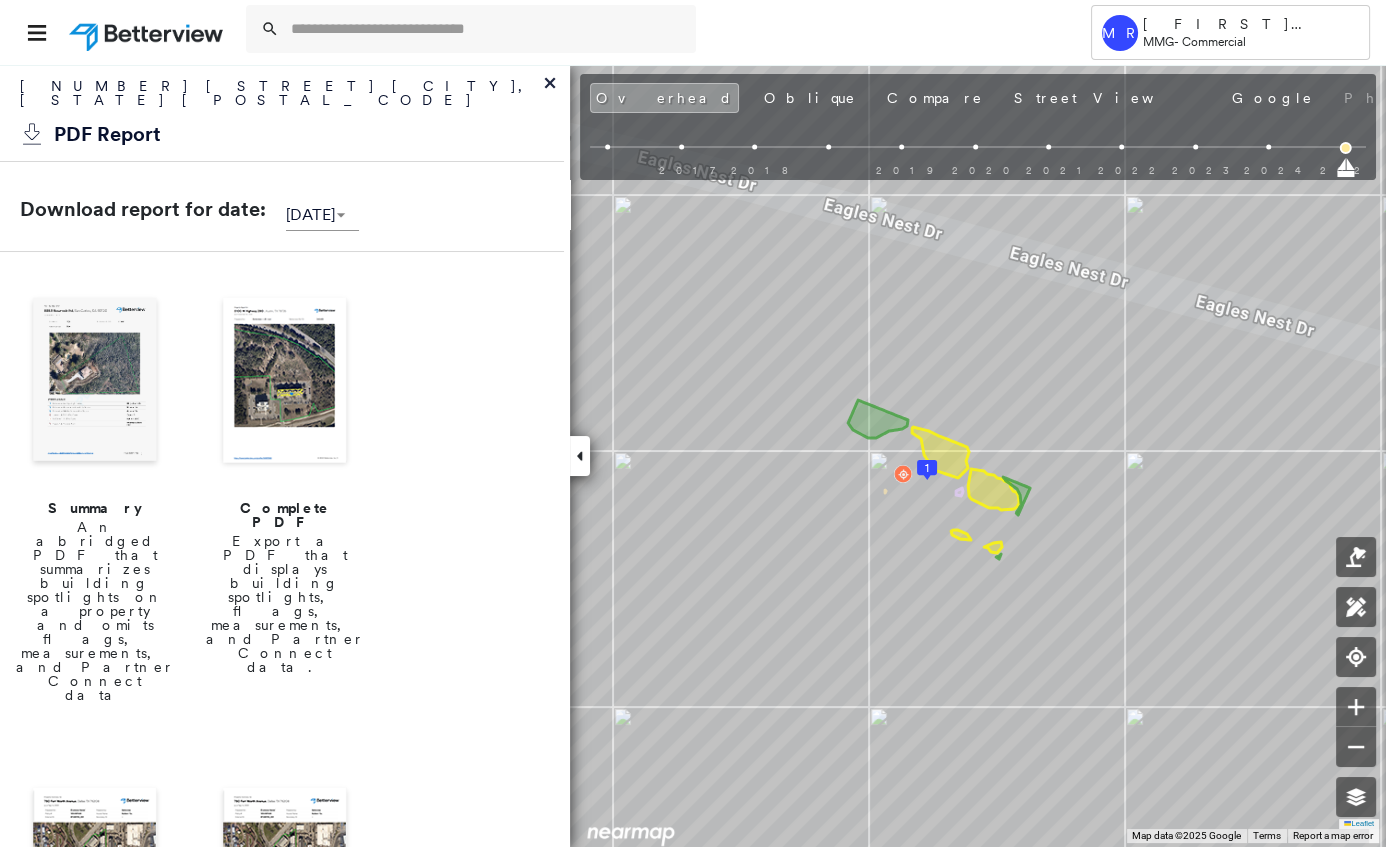 click 